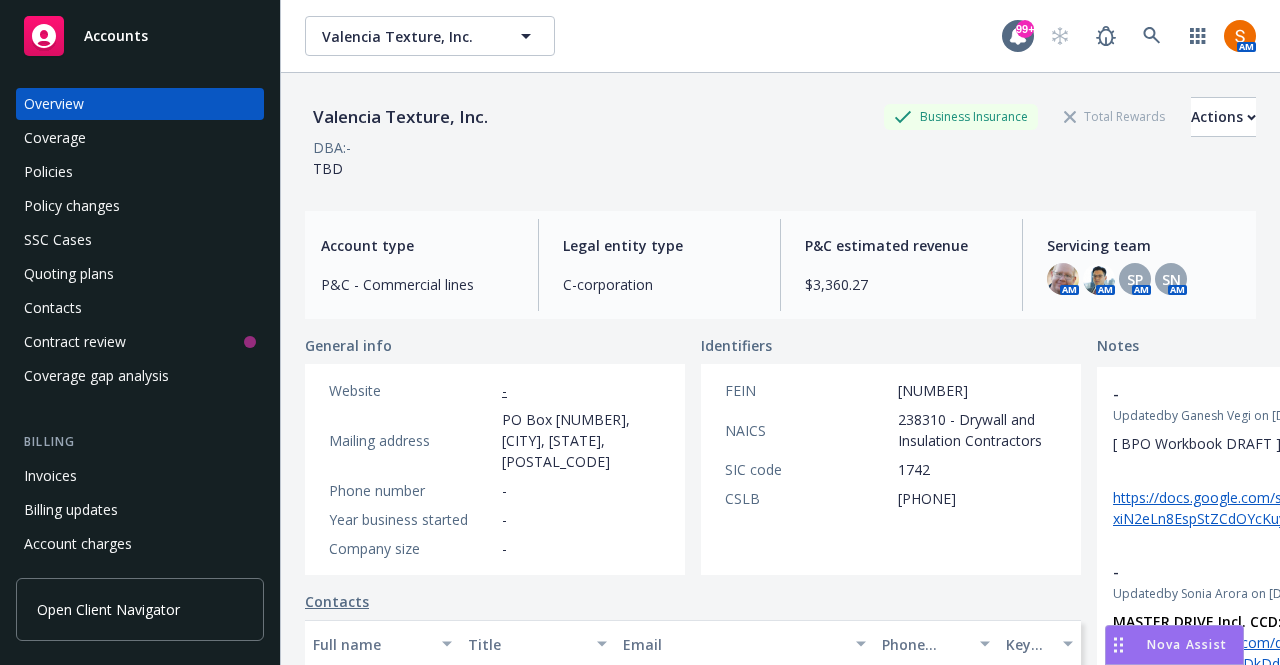 scroll, scrollTop: 0, scrollLeft: 0, axis: both 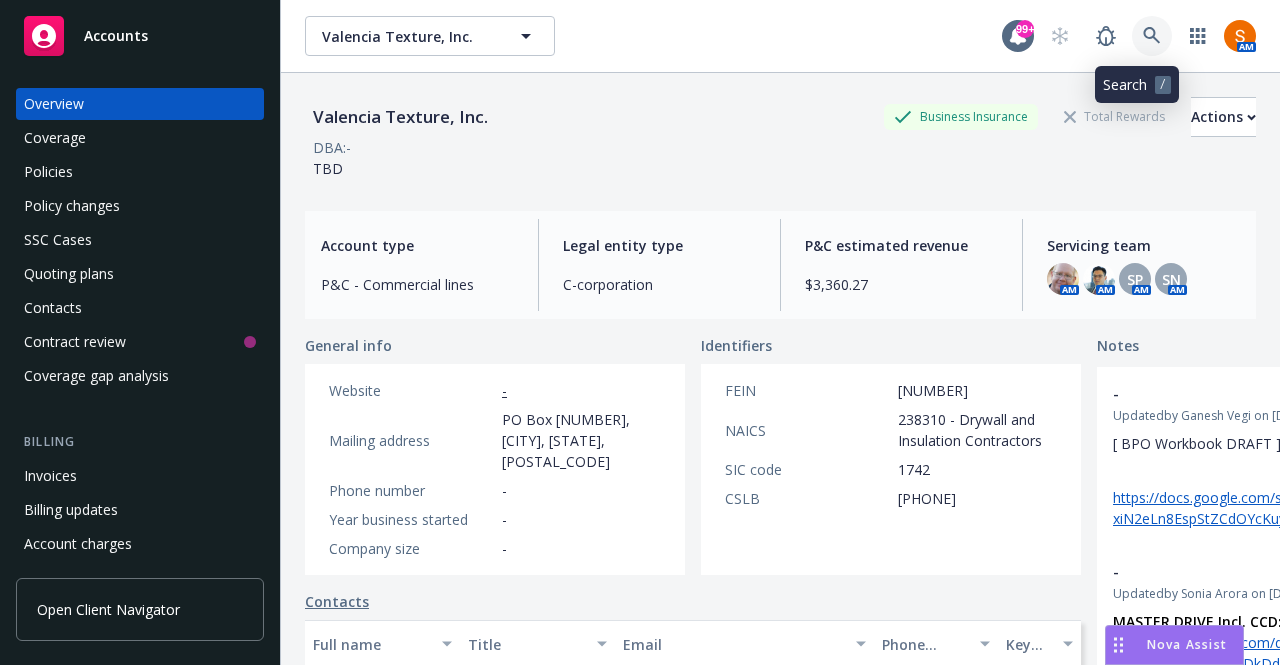 click at bounding box center [1152, 36] 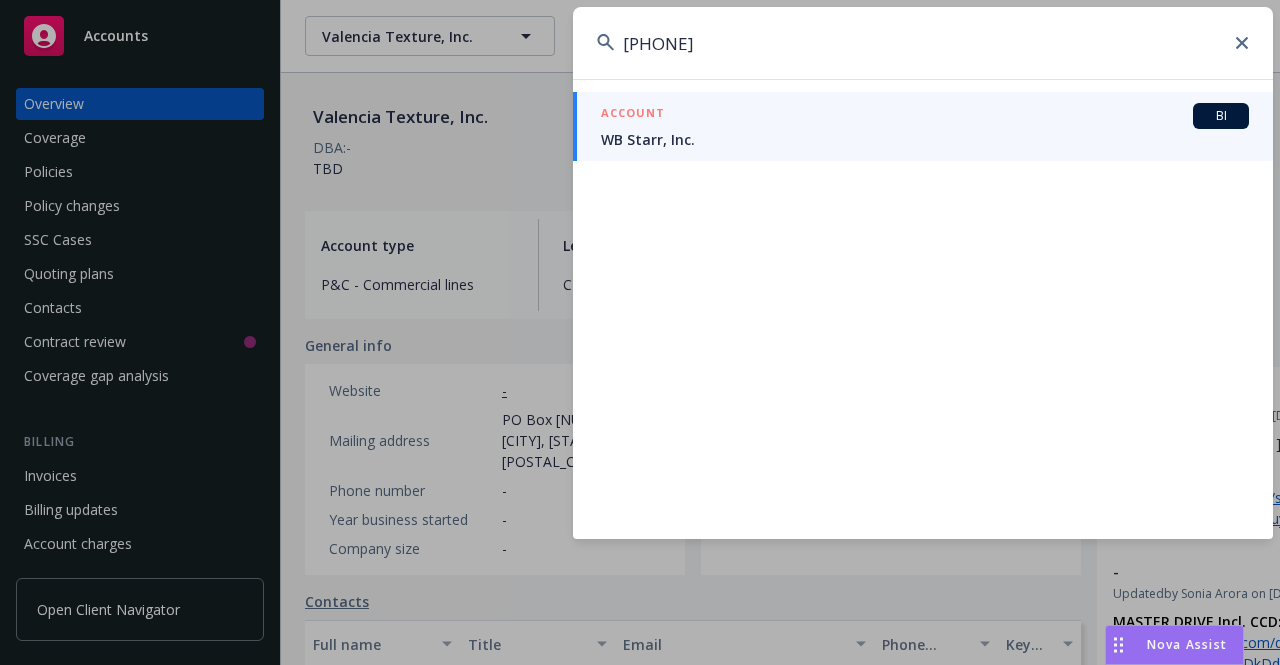 type on "[PHONE]" 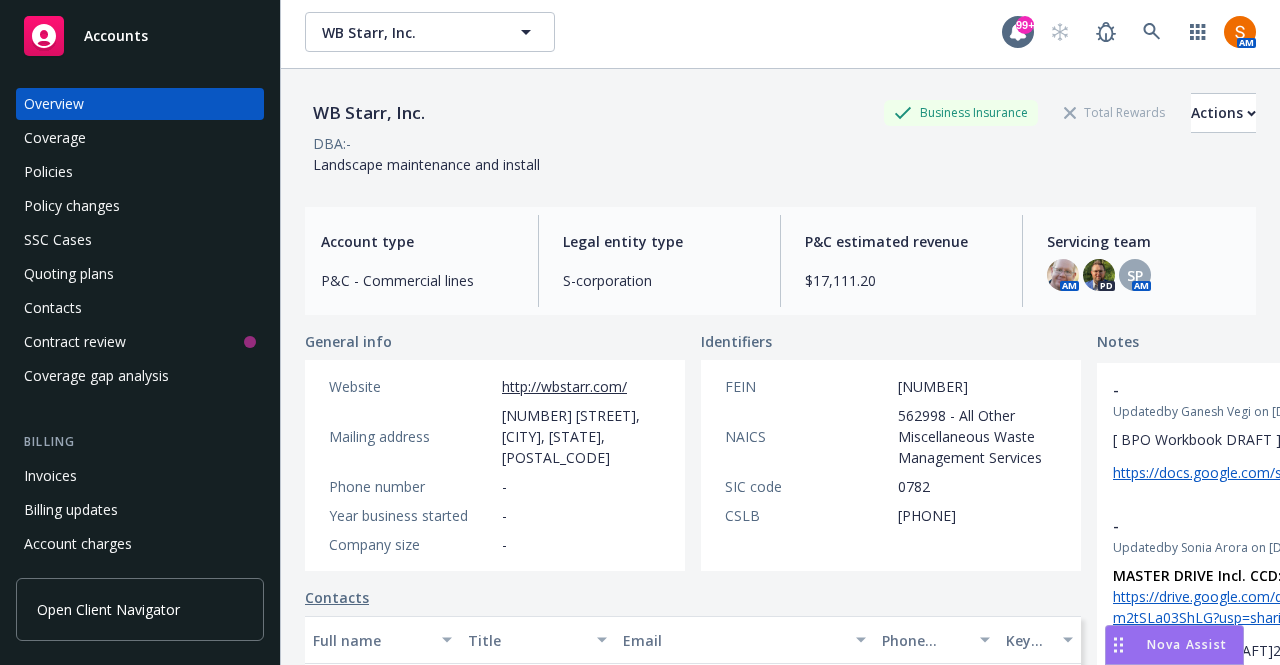 scroll, scrollTop: 0, scrollLeft: 0, axis: both 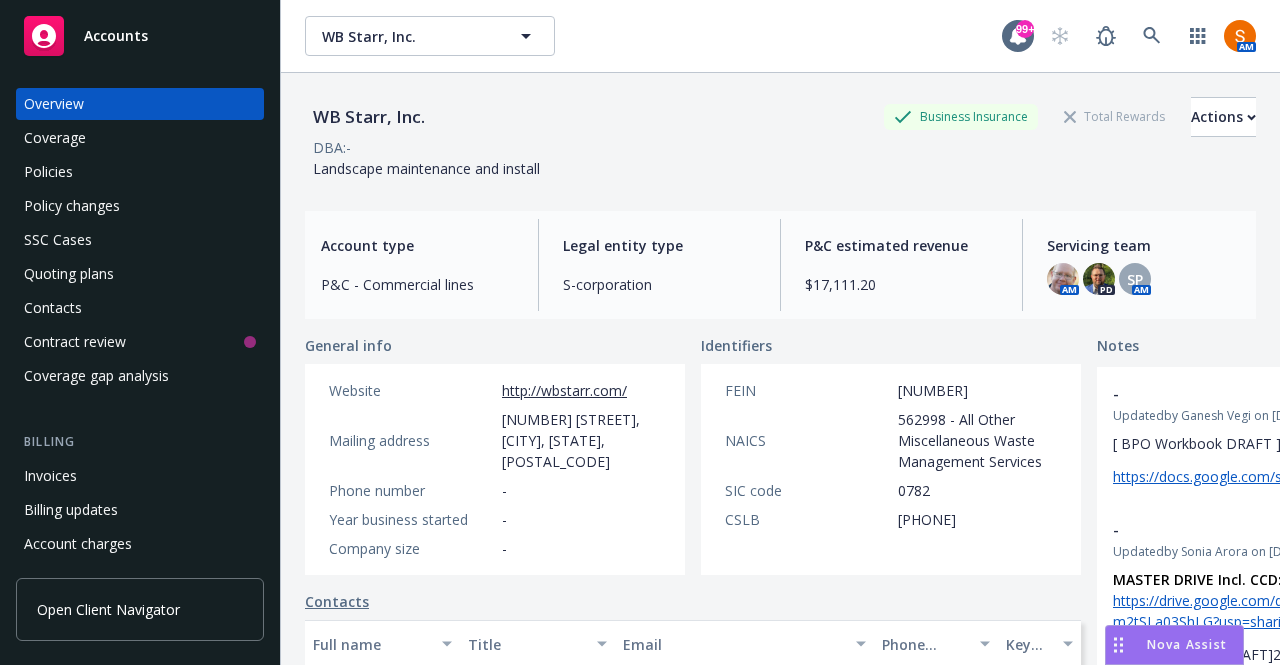 click on "WB Starr, Inc.   Business Insurance   Total Rewards Actions" at bounding box center [780, 117] 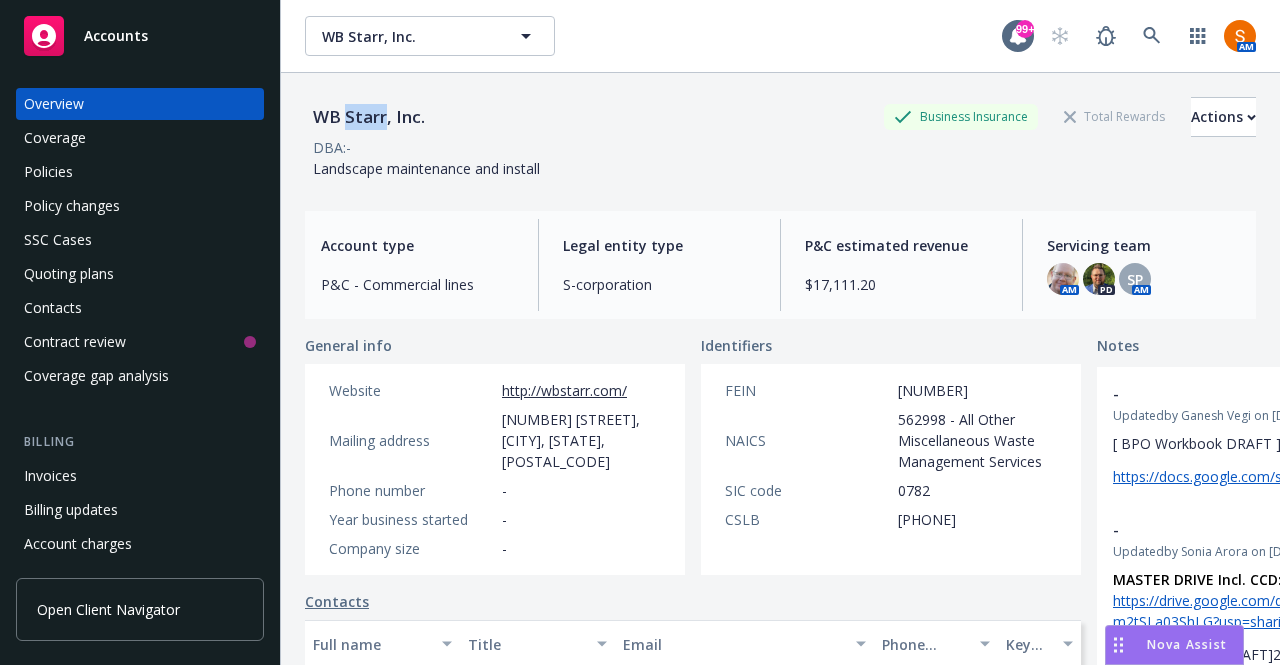 click on "WB Starr, Inc." at bounding box center [369, 117] 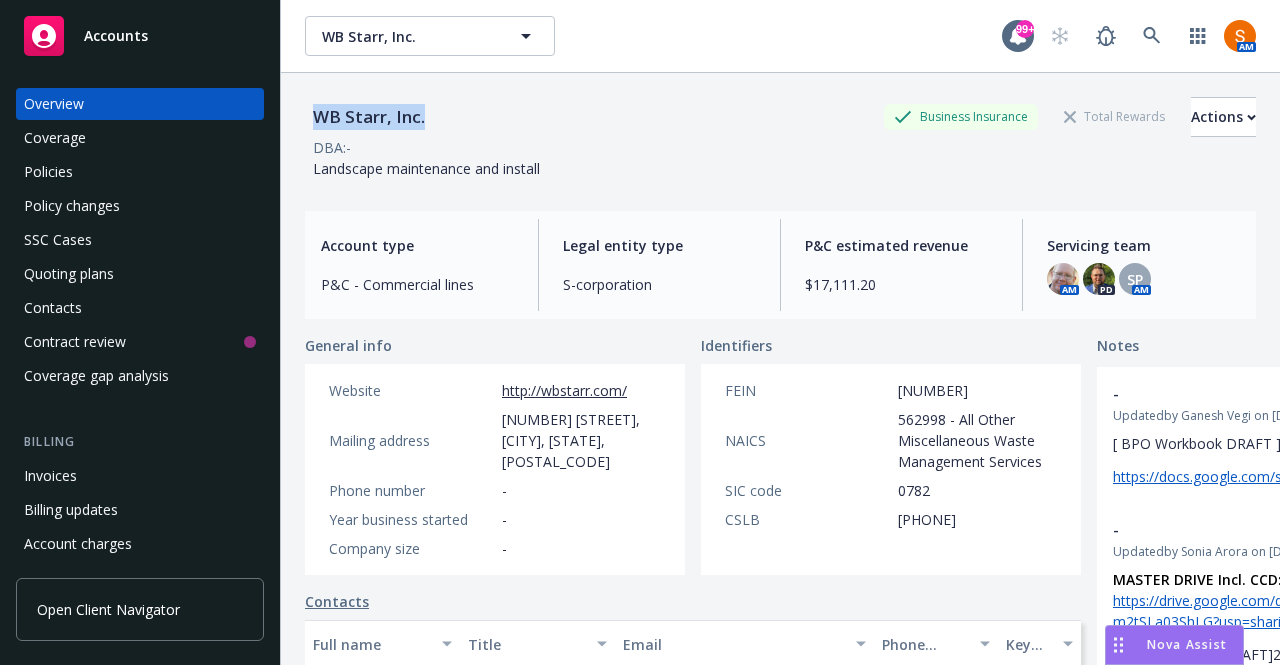 click on "WB Starr, Inc." at bounding box center (369, 117) 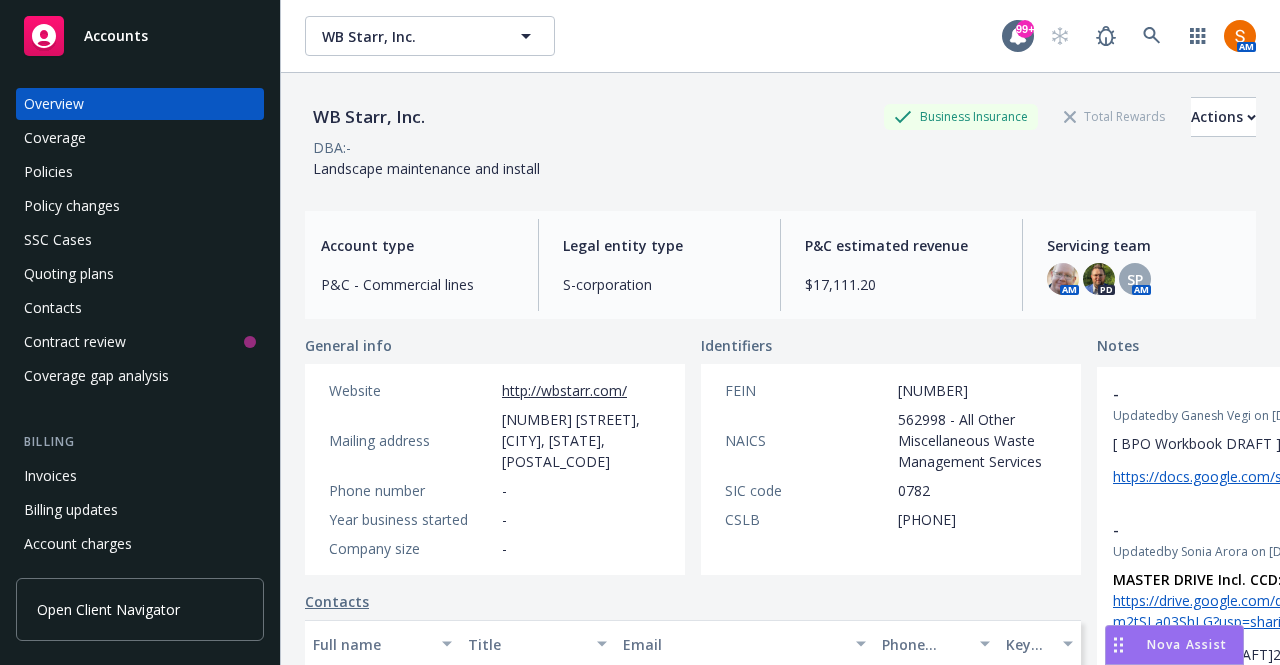 click on "DBA:  -" at bounding box center (780, 147) 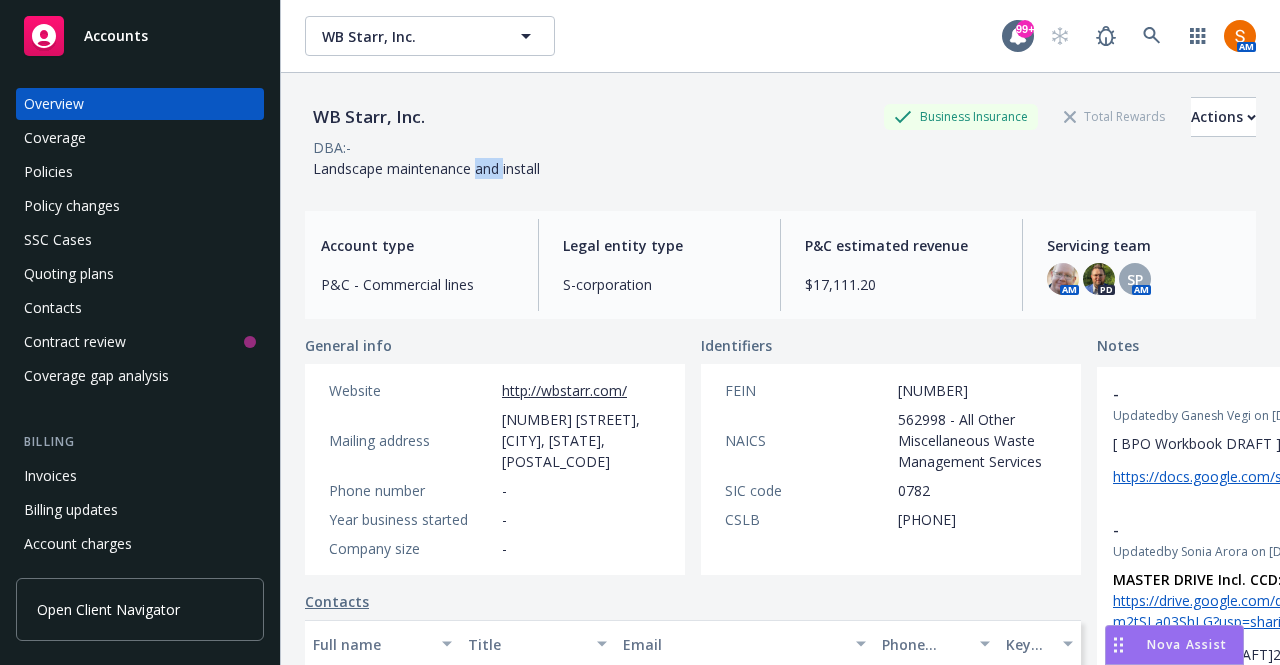 click on "Landscape maintenance and install" at bounding box center (426, 168) 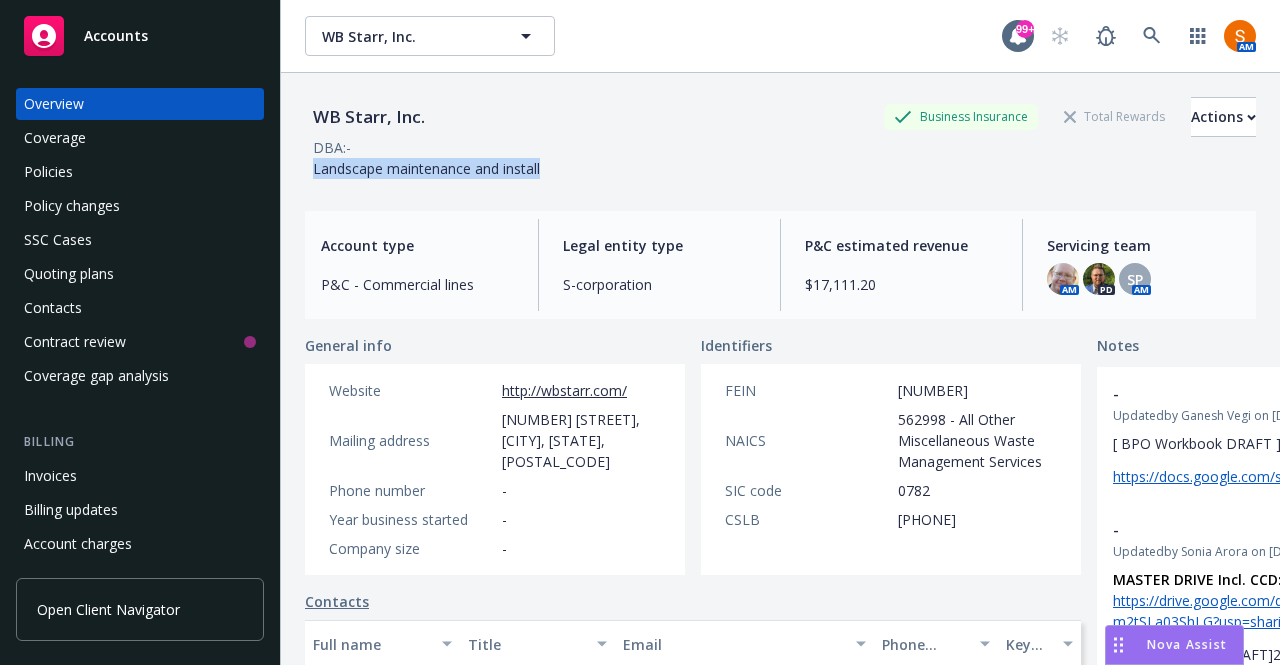 click on "Landscape maintenance and install" at bounding box center (426, 168) 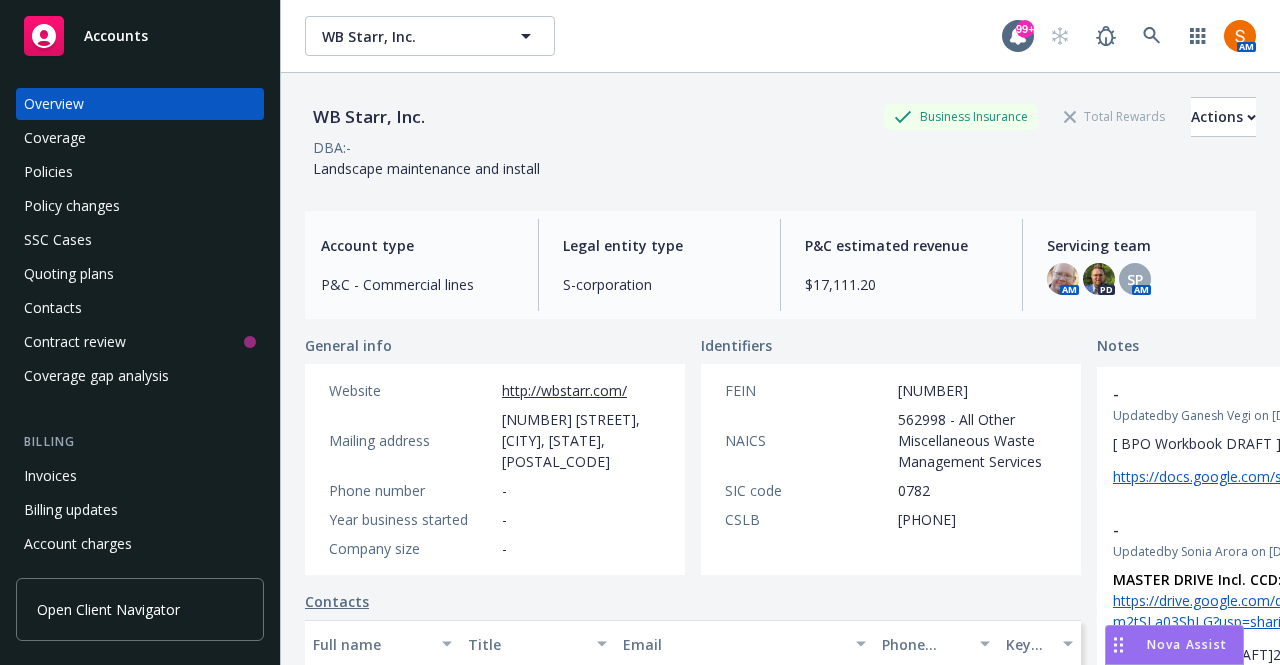 click on "DBA:  -" at bounding box center [780, 147] 